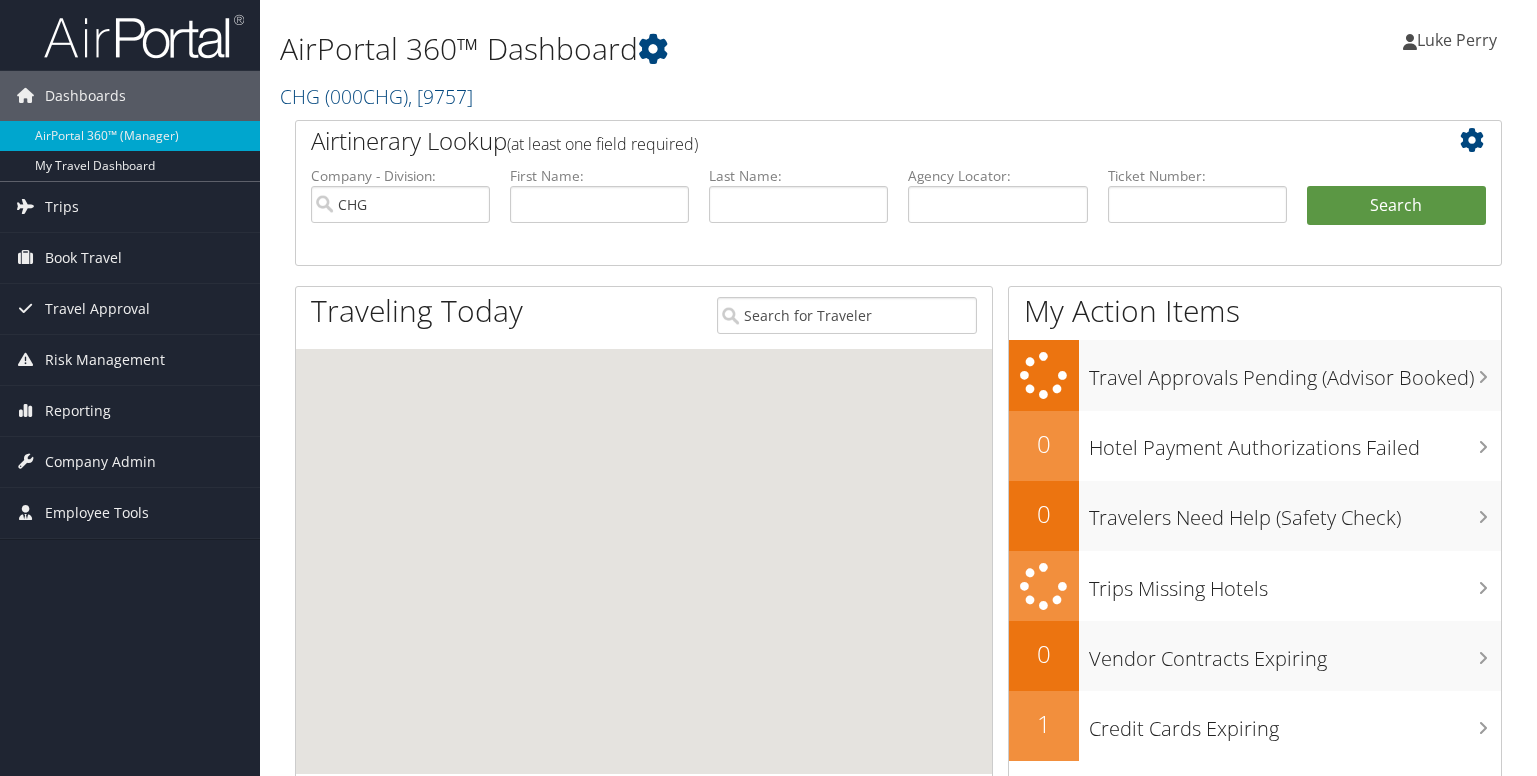scroll, scrollTop: 0, scrollLeft: 0, axis: both 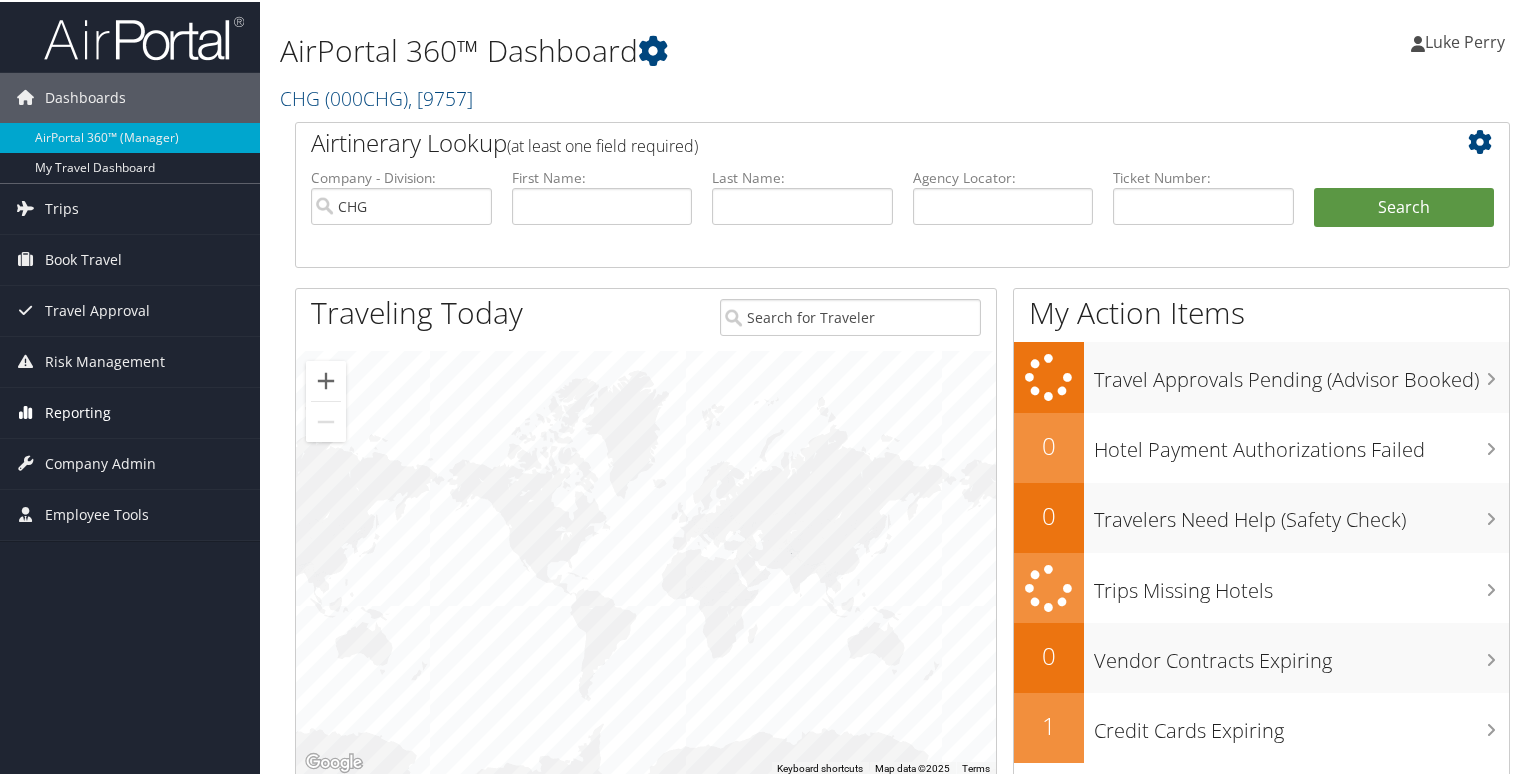 click on "Reporting" at bounding box center (78, 411) 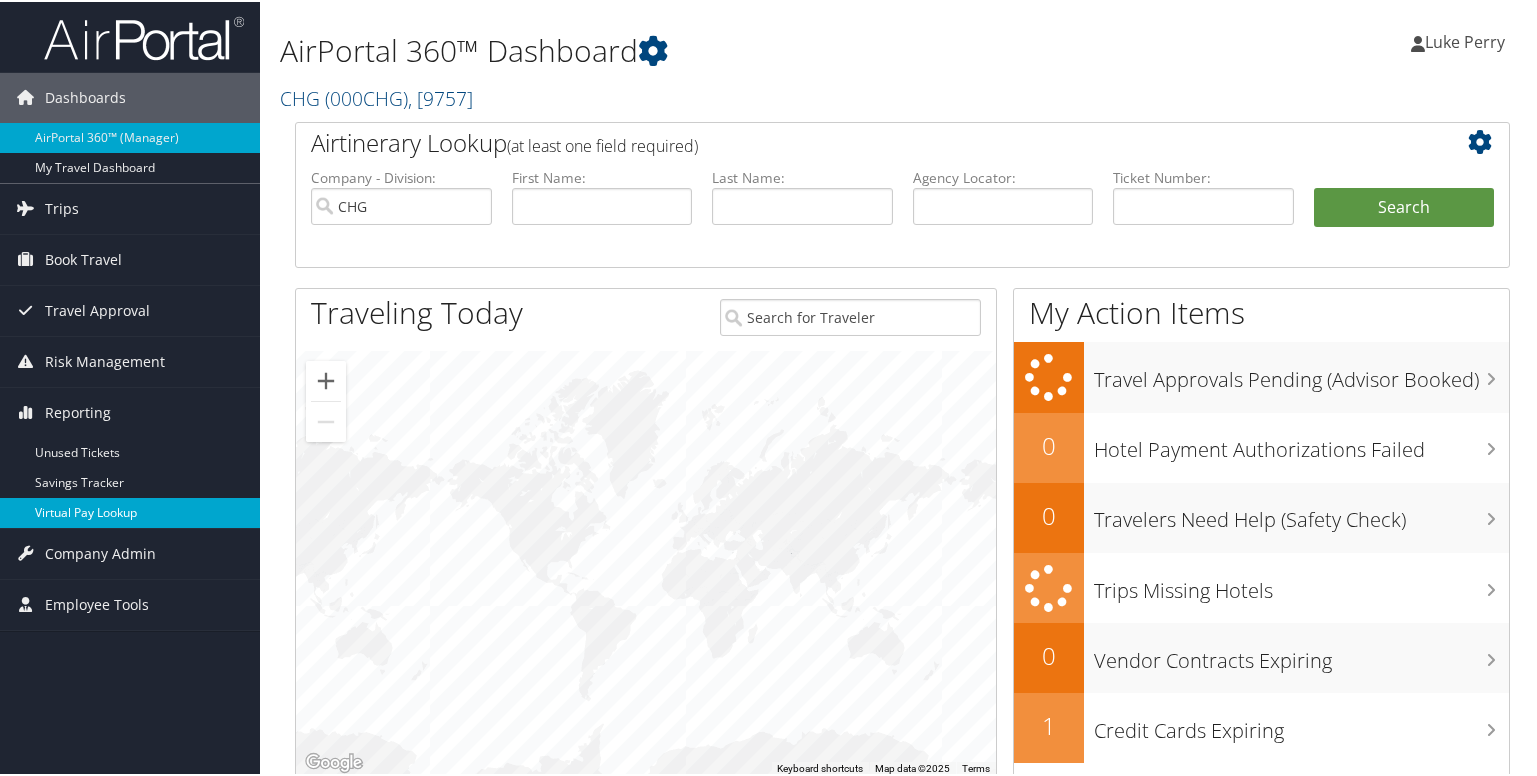 click on "Virtual Pay Lookup" at bounding box center [130, 511] 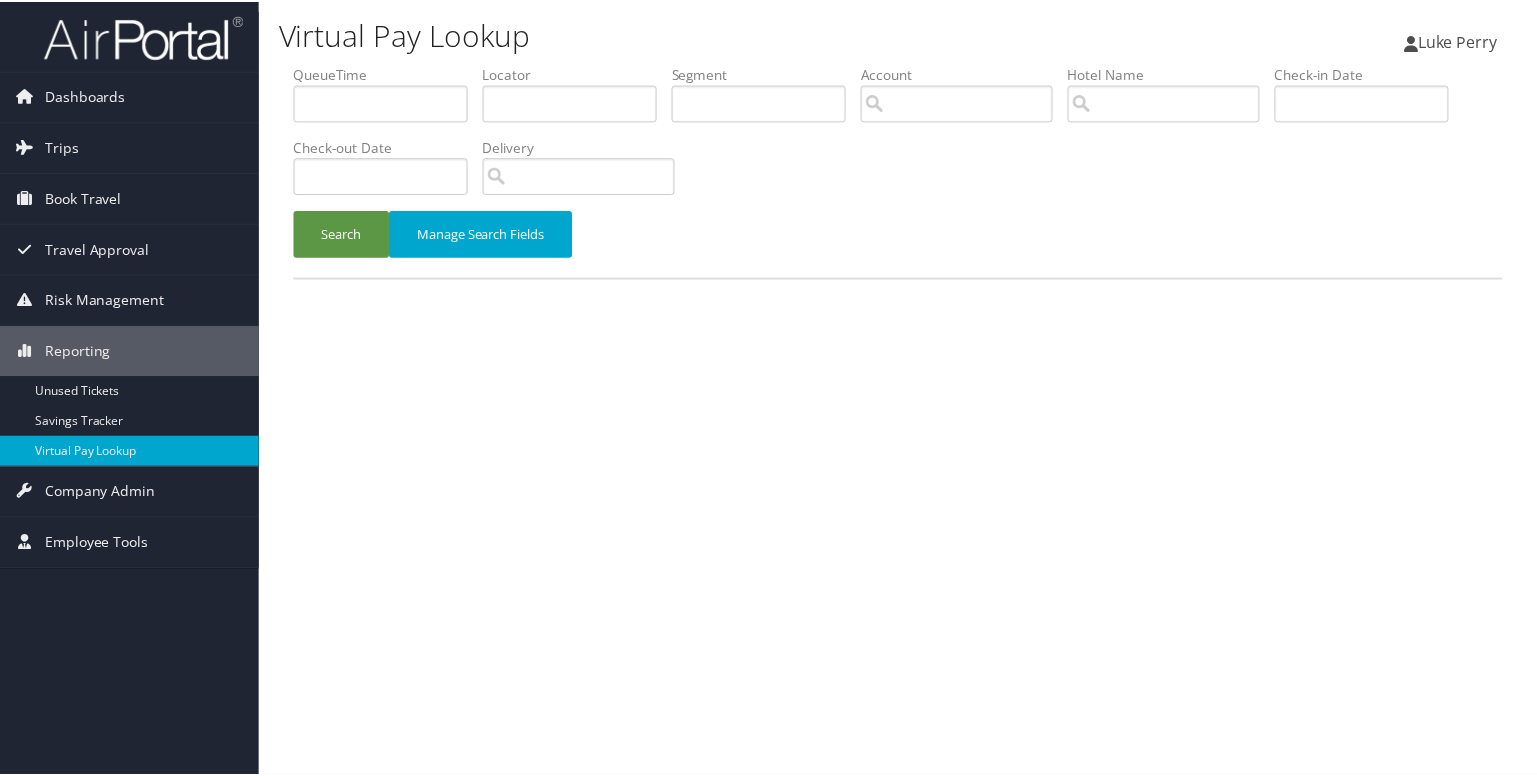 scroll, scrollTop: 0, scrollLeft: 0, axis: both 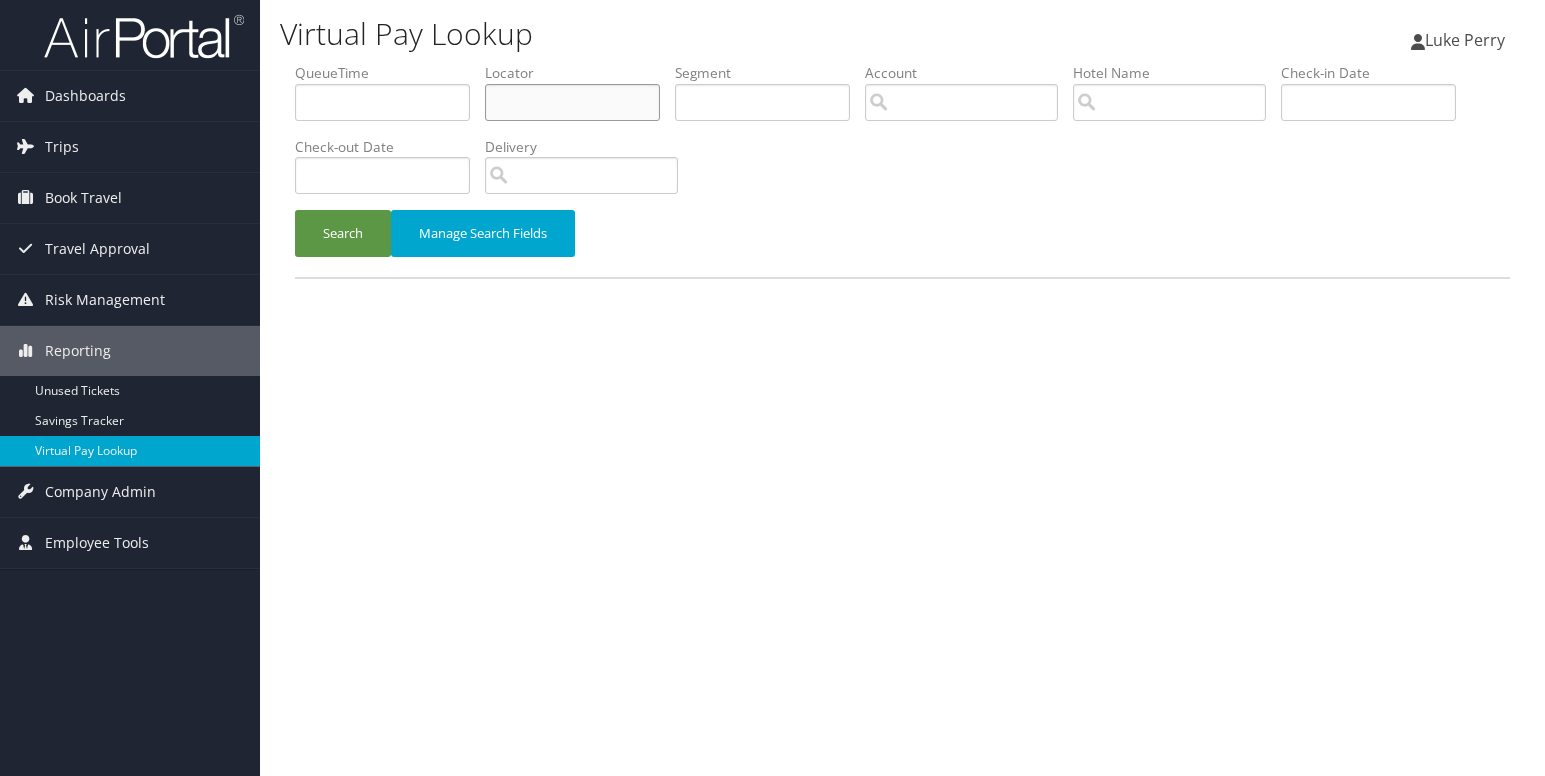 click at bounding box center (572, 102) 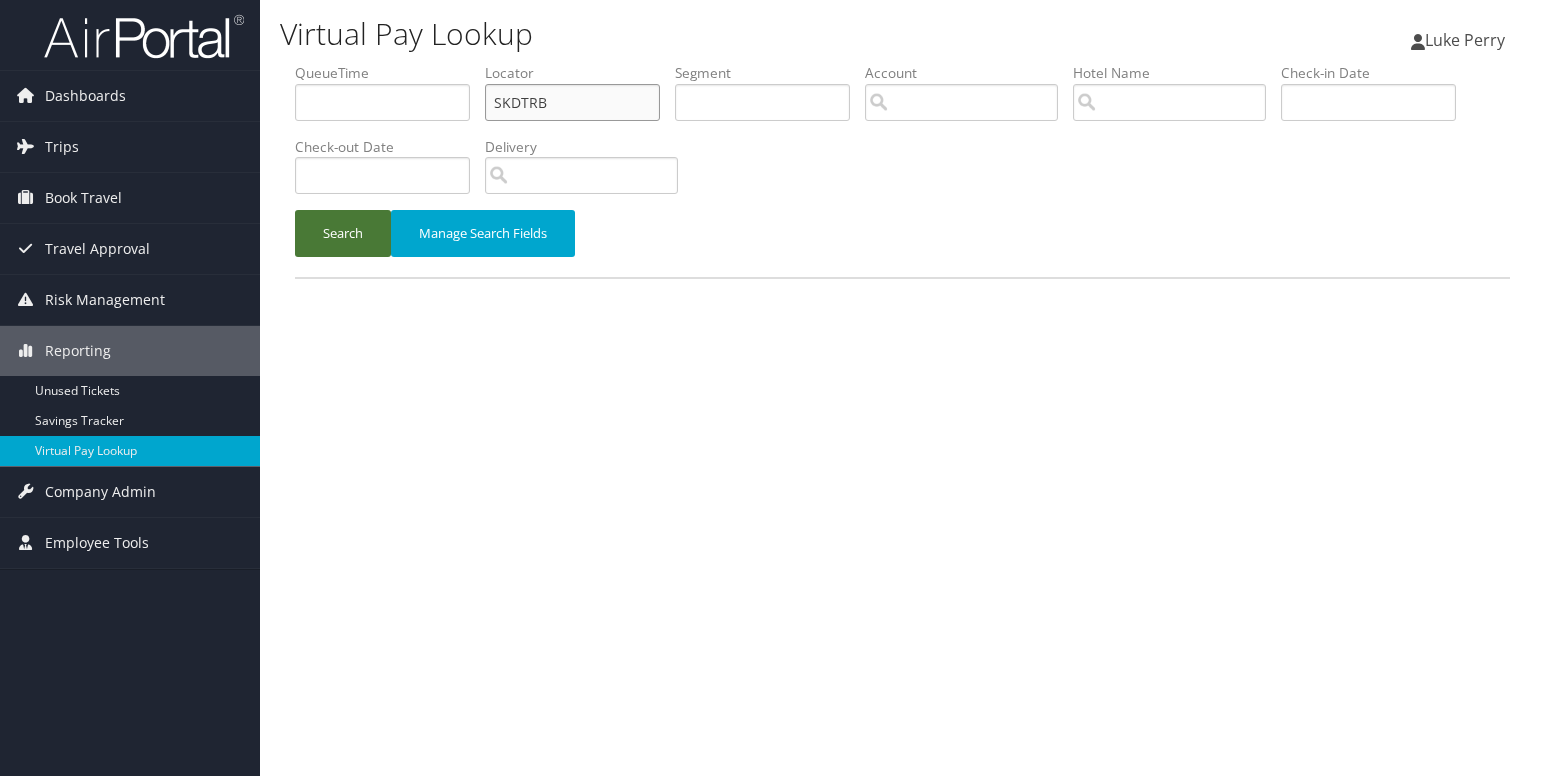 type on "SKDTRB" 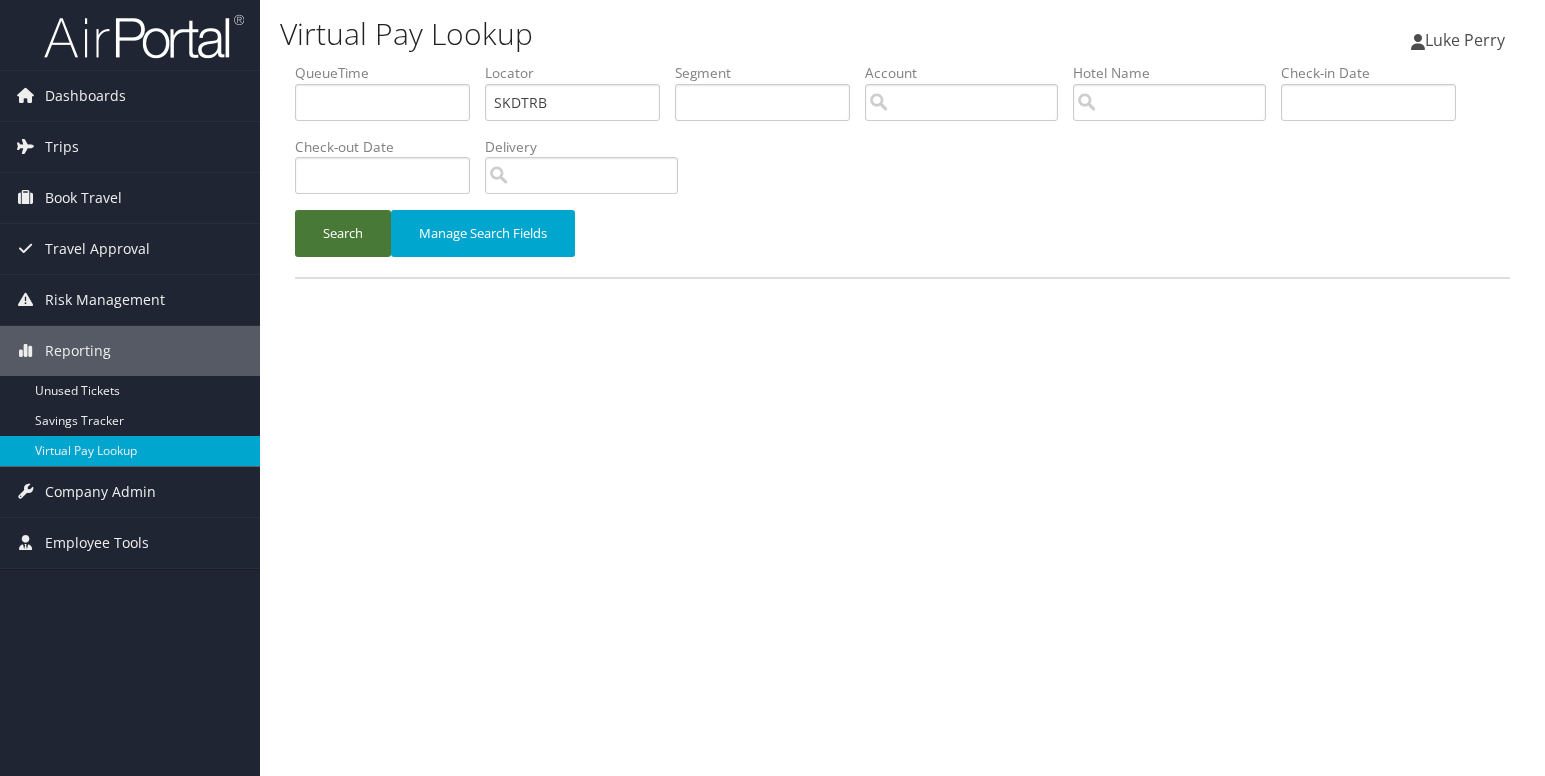 click on "Search" at bounding box center (343, 233) 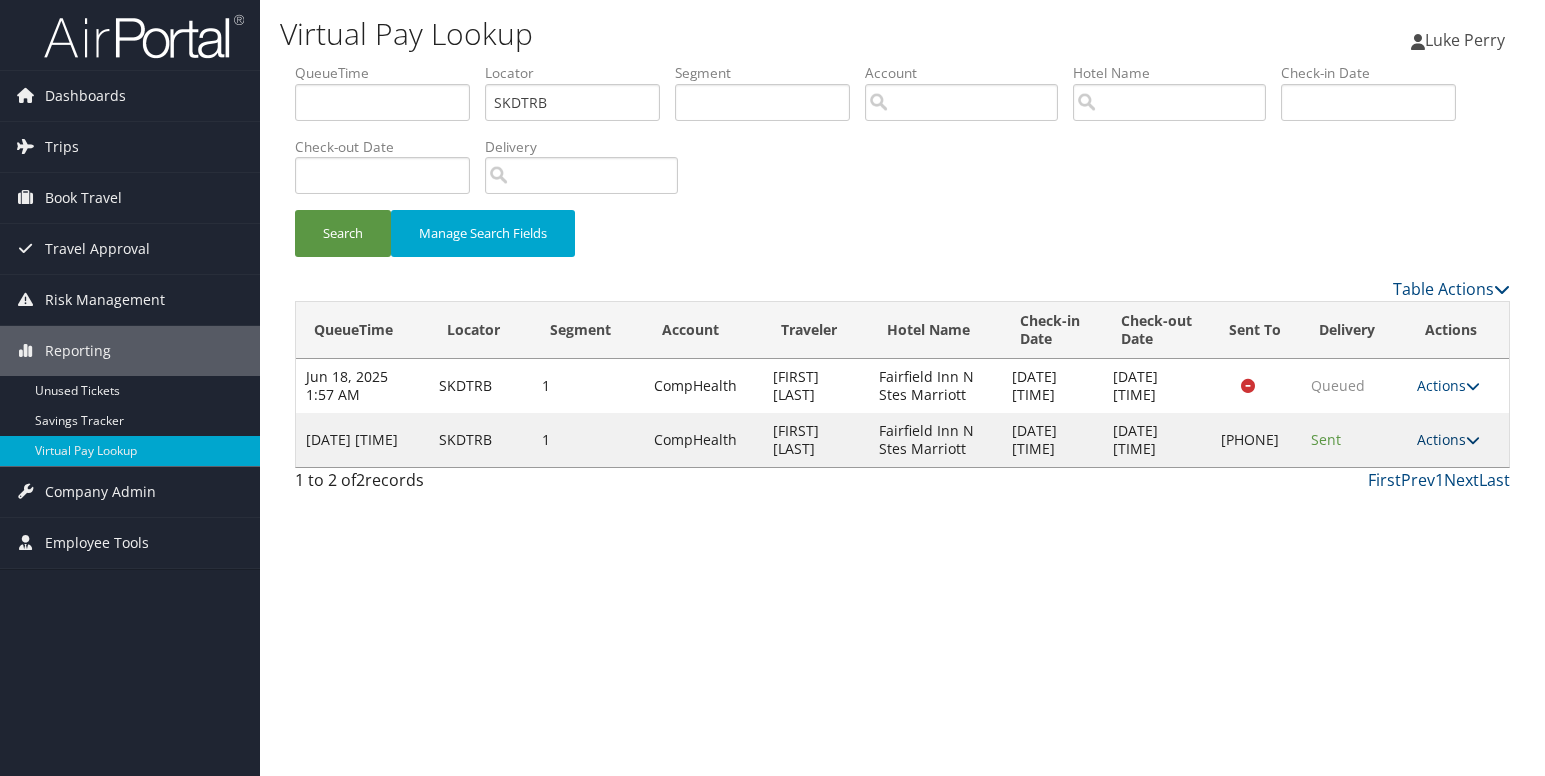 click on "Actions" at bounding box center [1448, 439] 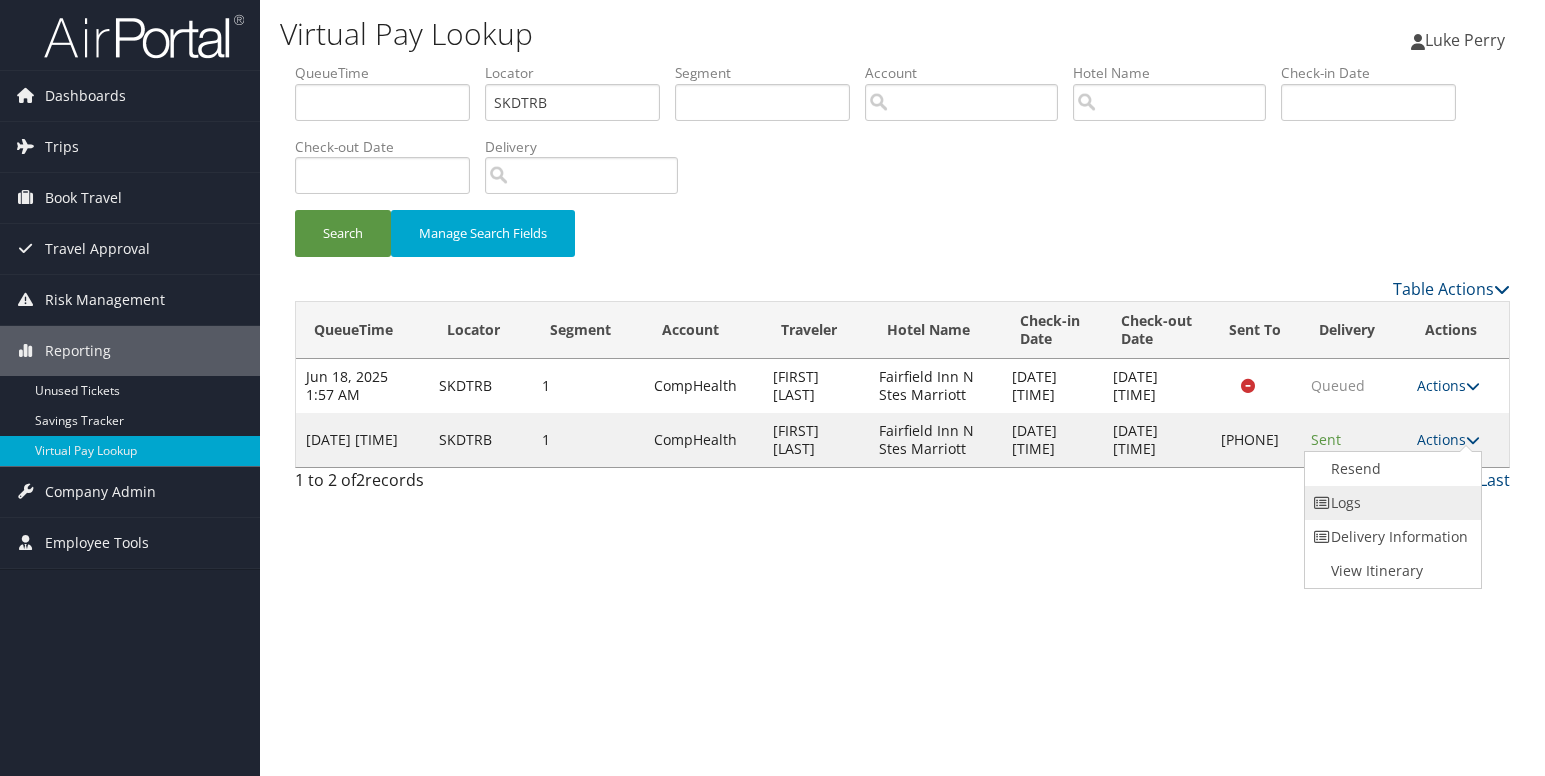 click on "Logs" at bounding box center [1390, 503] 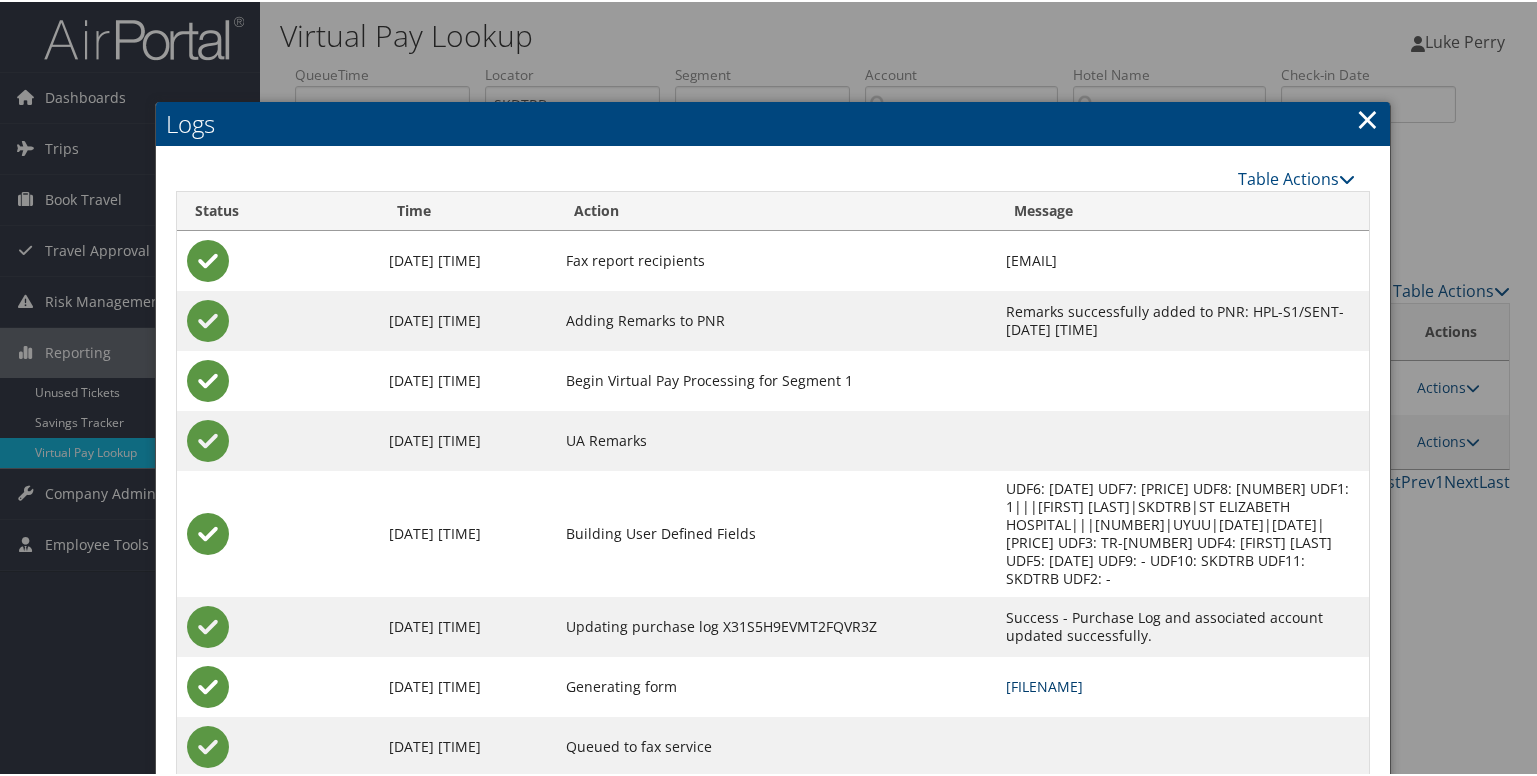 click on "SKDTRB-S1_1752829966942.pdf" at bounding box center (1044, 684) 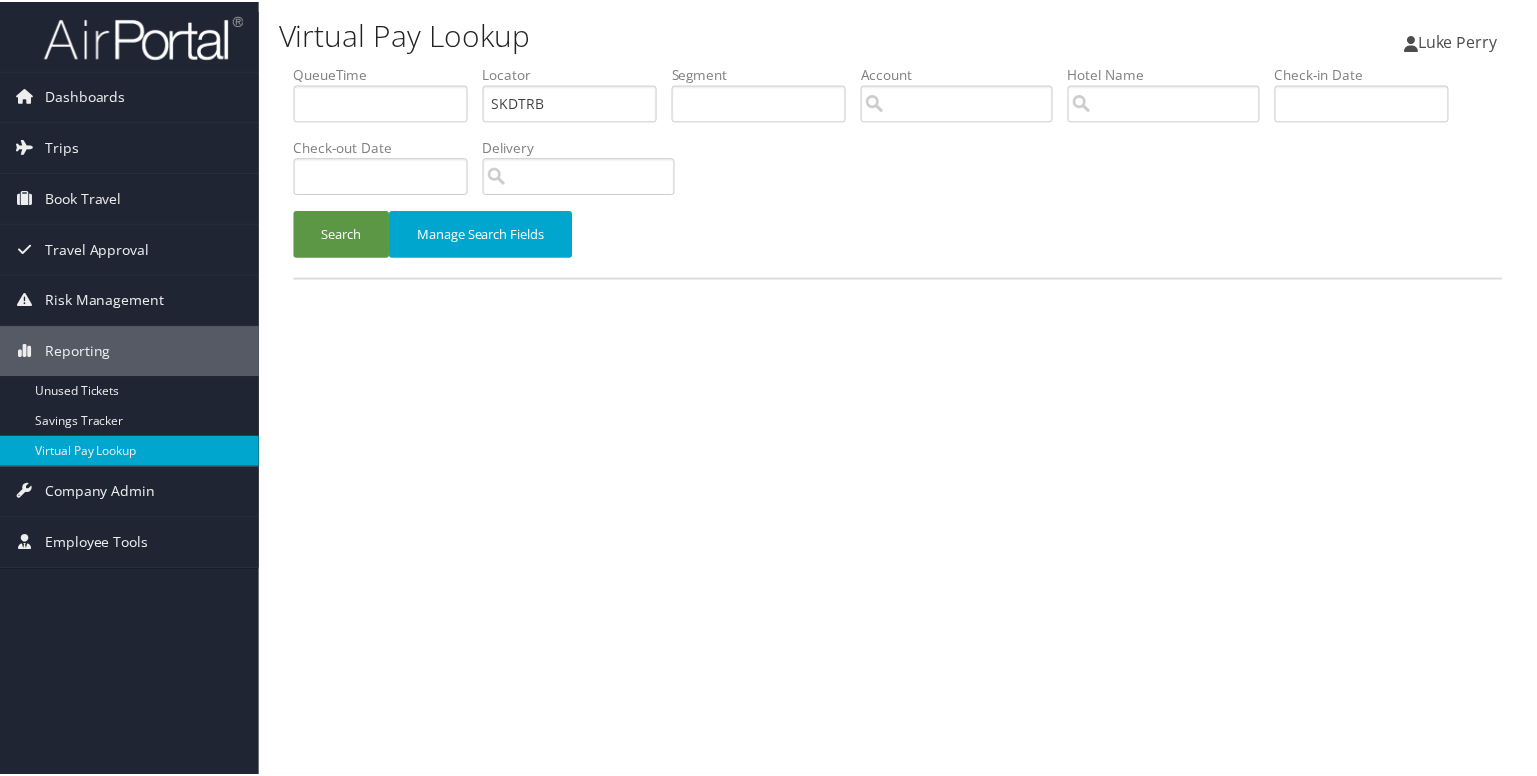 scroll, scrollTop: 0, scrollLeft: 0, axis: both 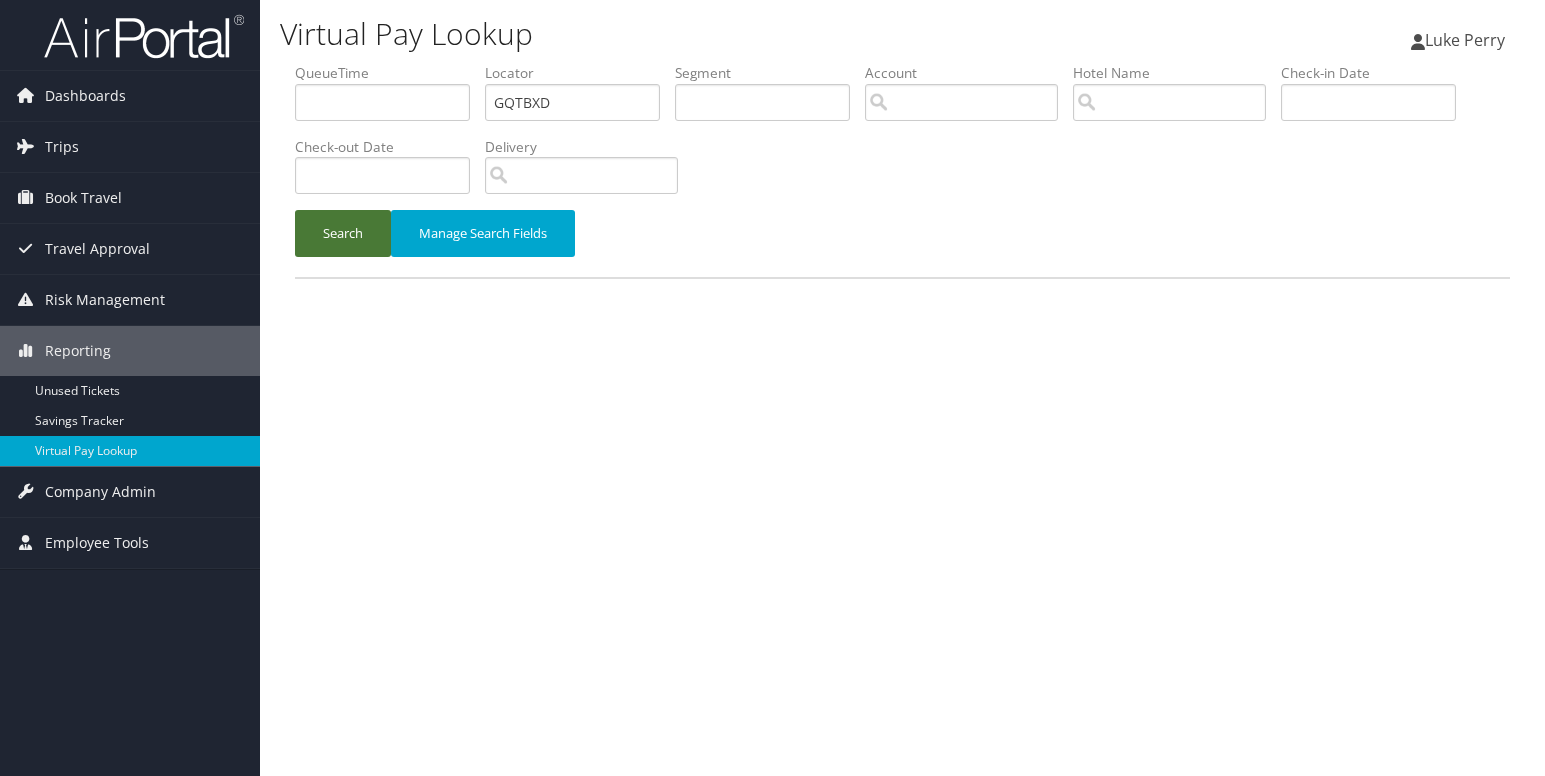 type on "GQTBXD" 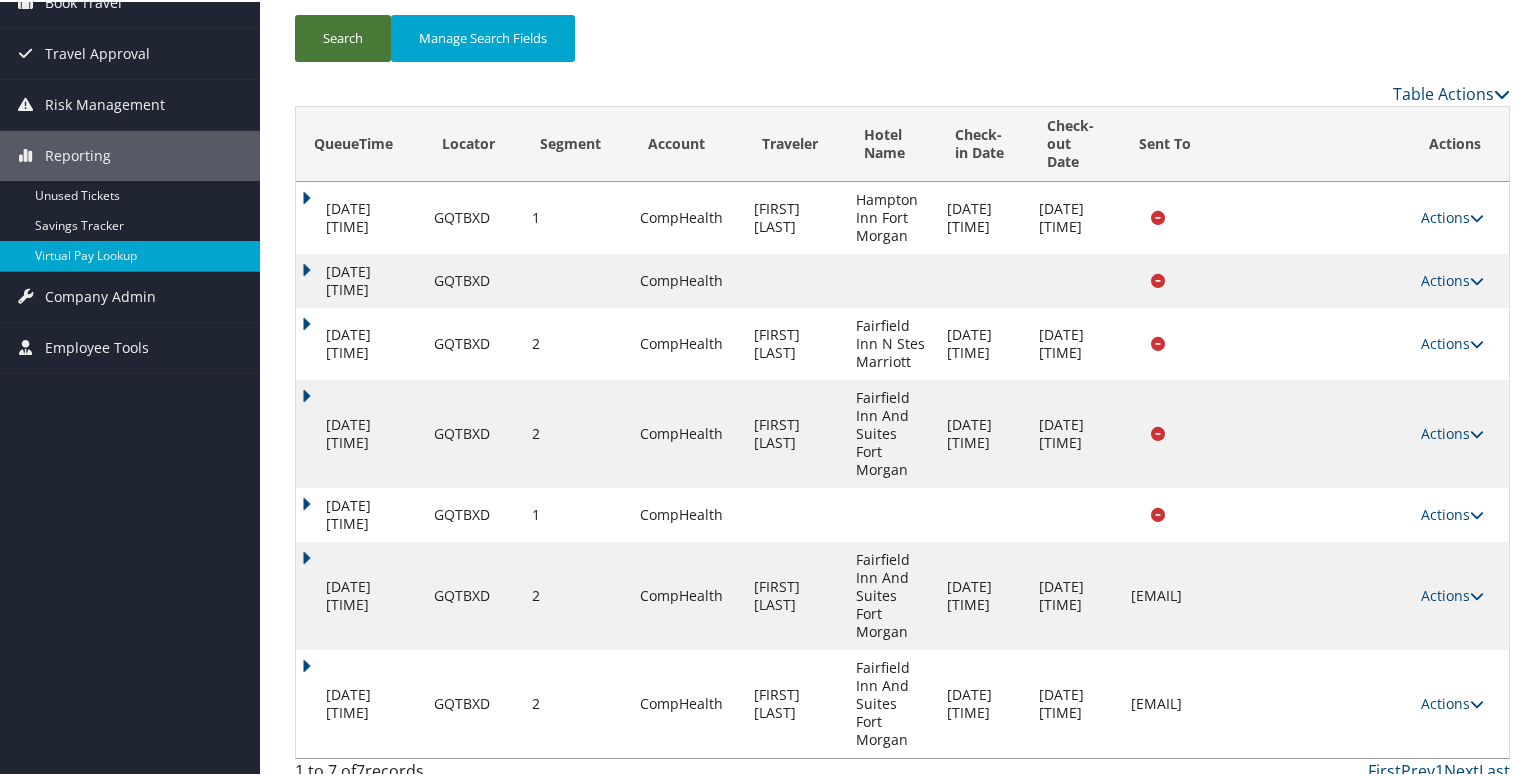 scroll, scrollTop: 212, scrollLeft: 0, axis: vertical 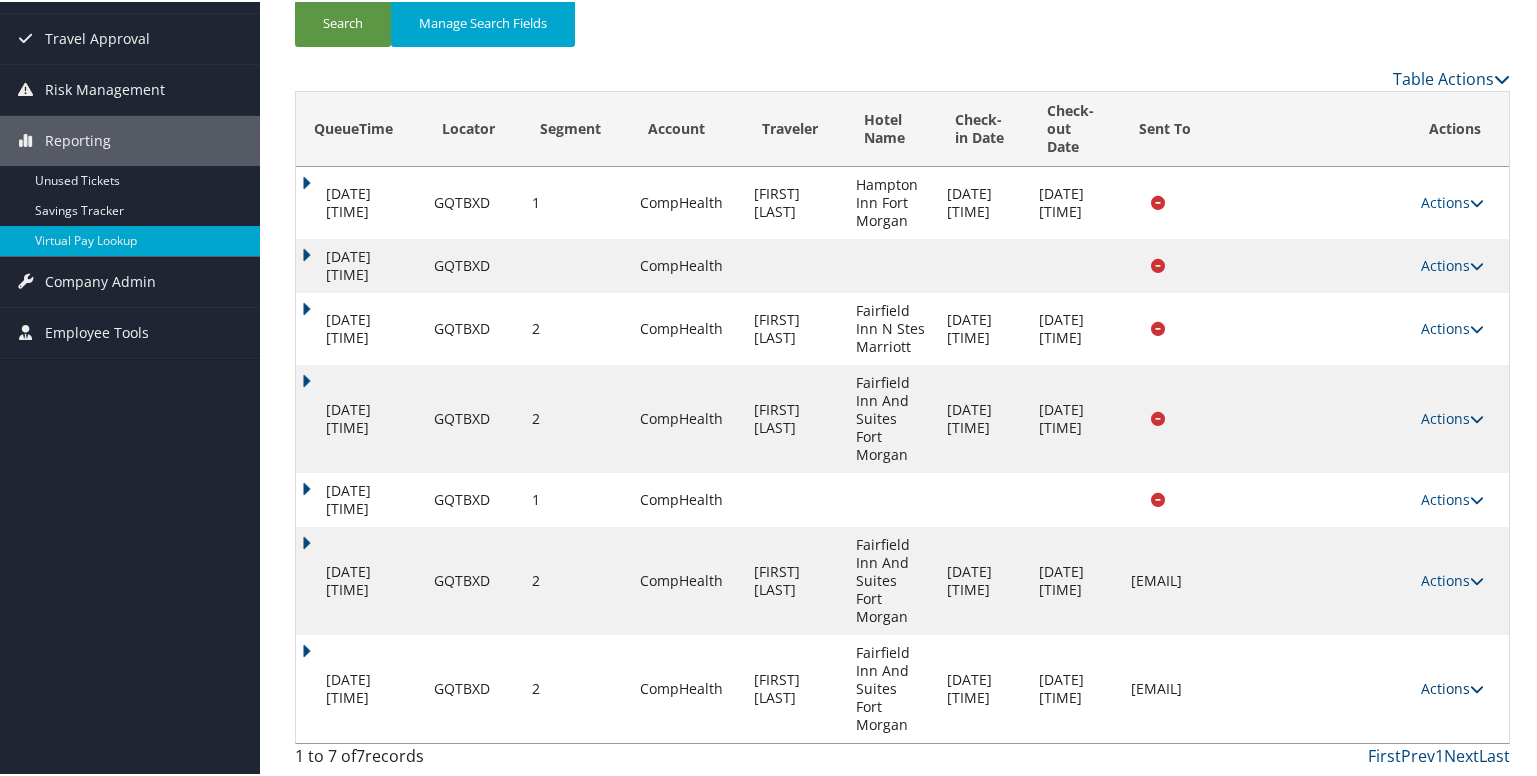 click on "Actions" at bounding box center [1452, 686] 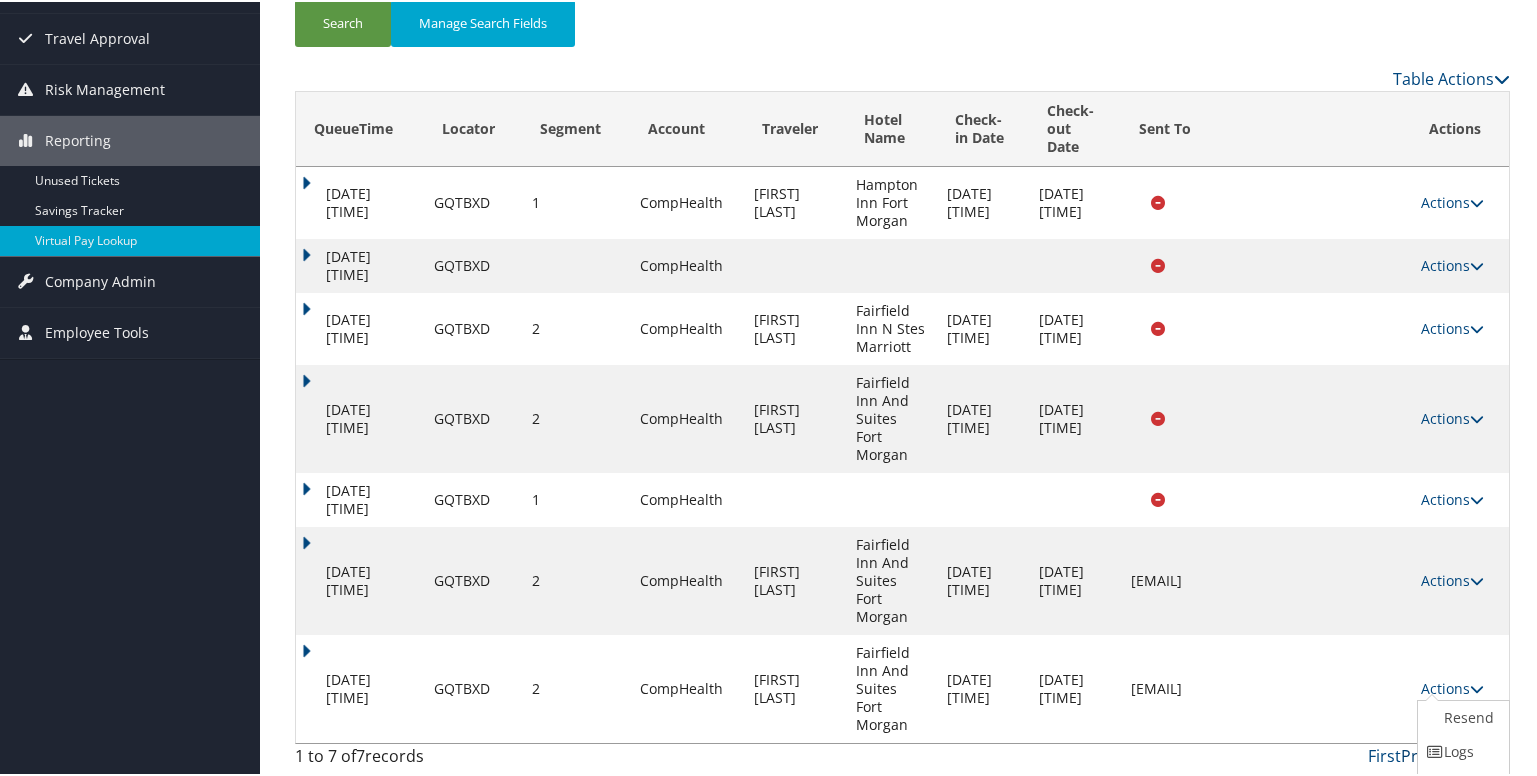 scroll, scrollTop: 274, scrollLeft: 0, axis: vertical 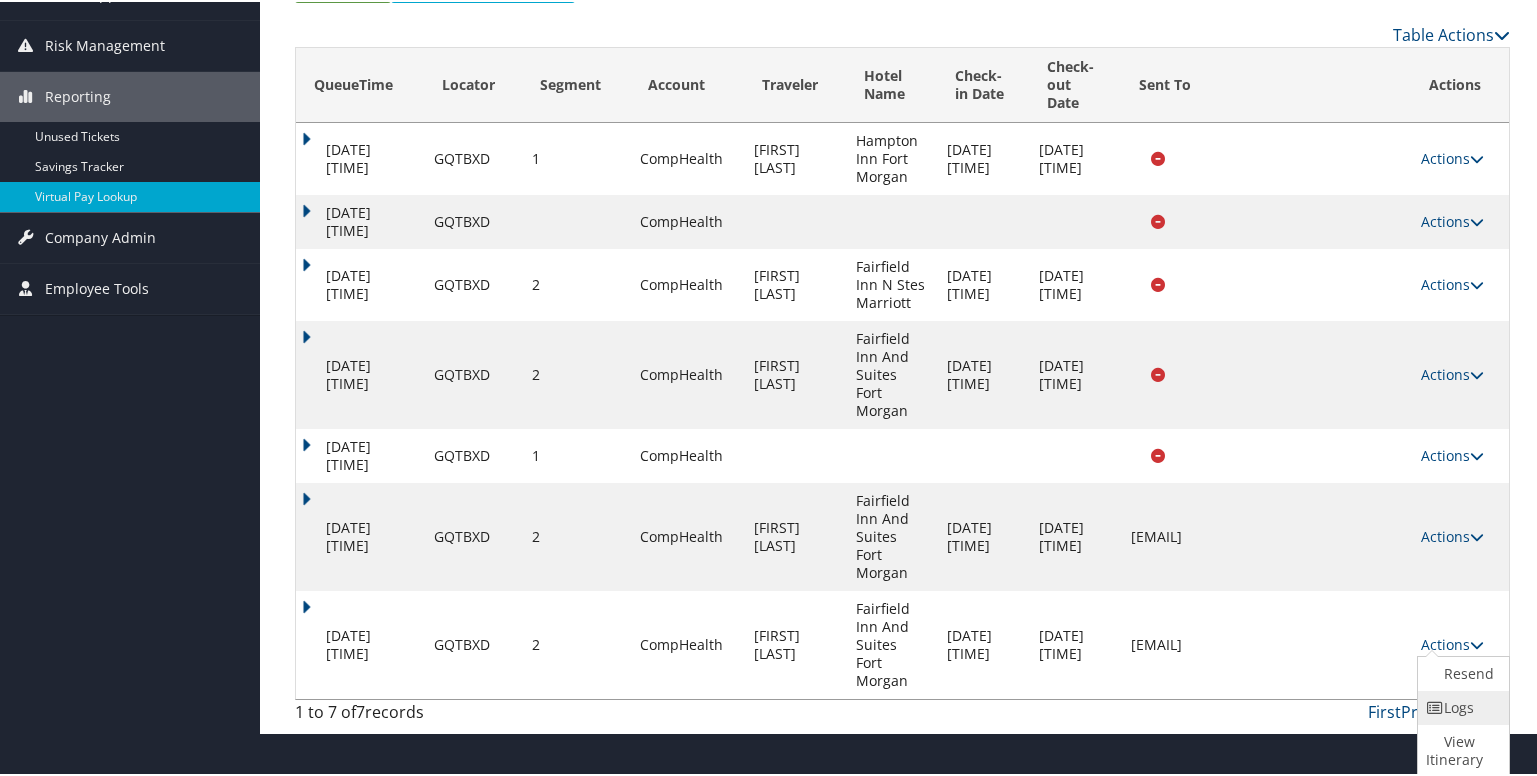 click on "Logs" at bounding box center (1461, 706) 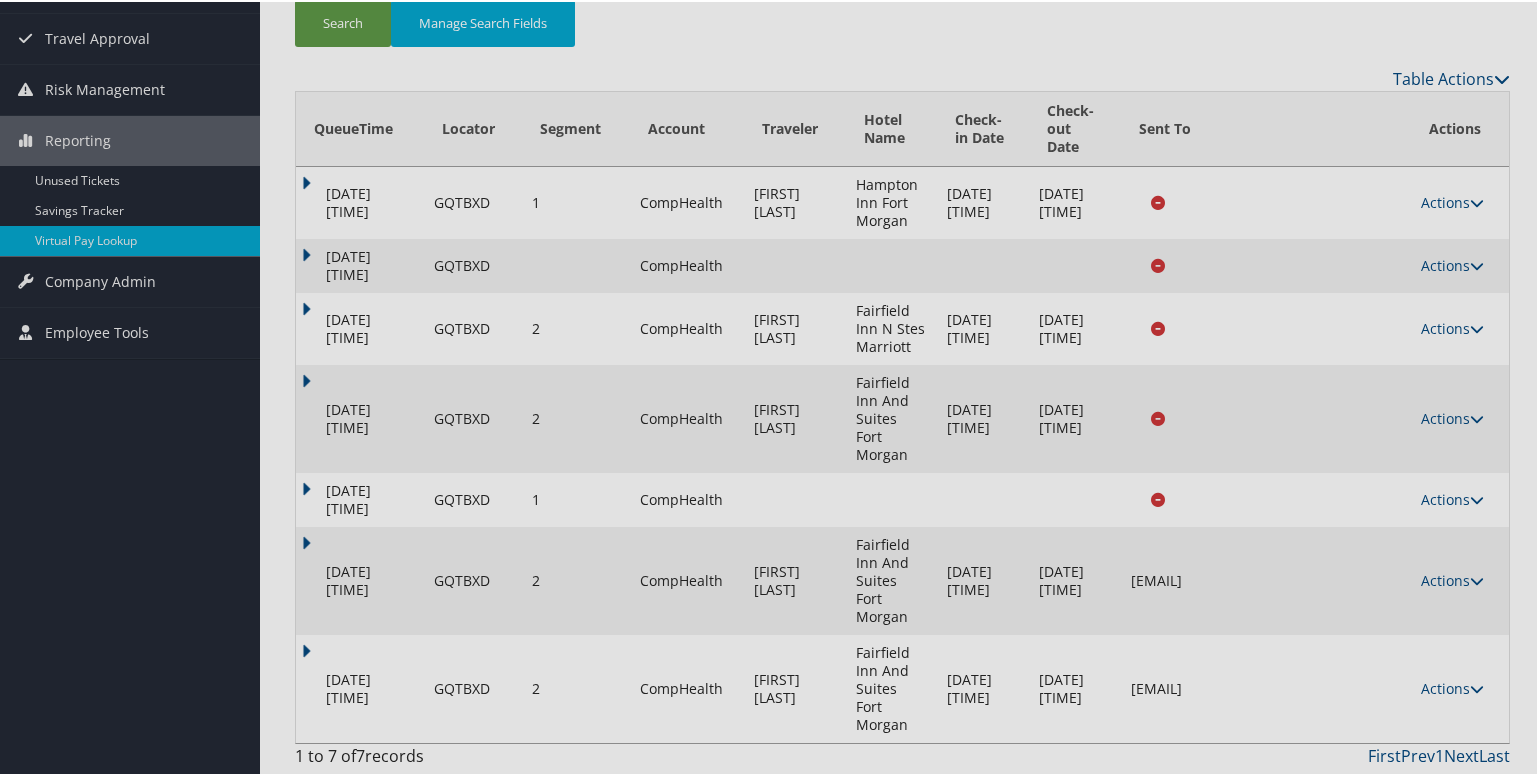 scroll, scrollTop: 212, scrollLeft: 0, axis: vertical 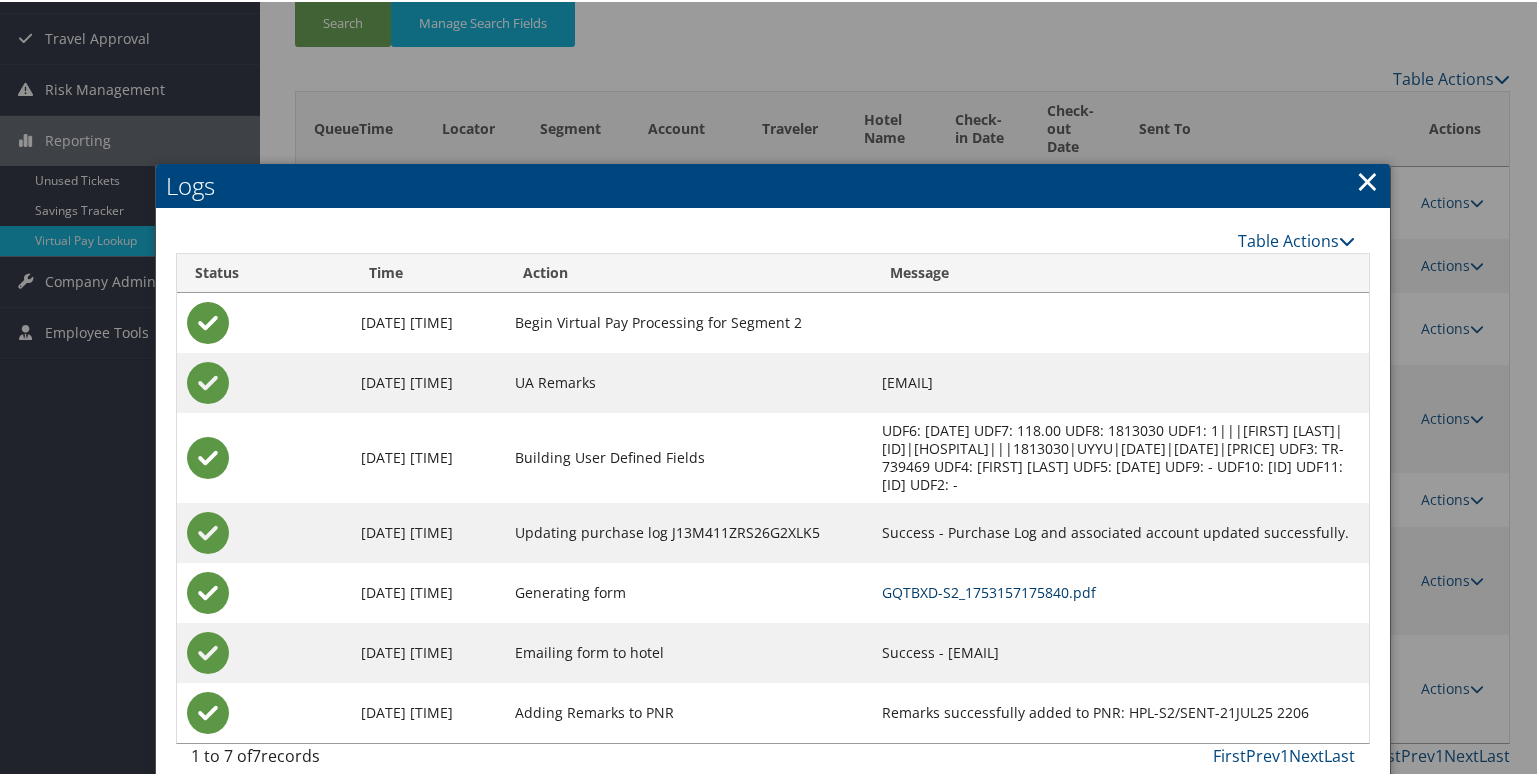 click on "GQTBXD-S2_1753157175840.pdf" at bounding box center (989, 590) 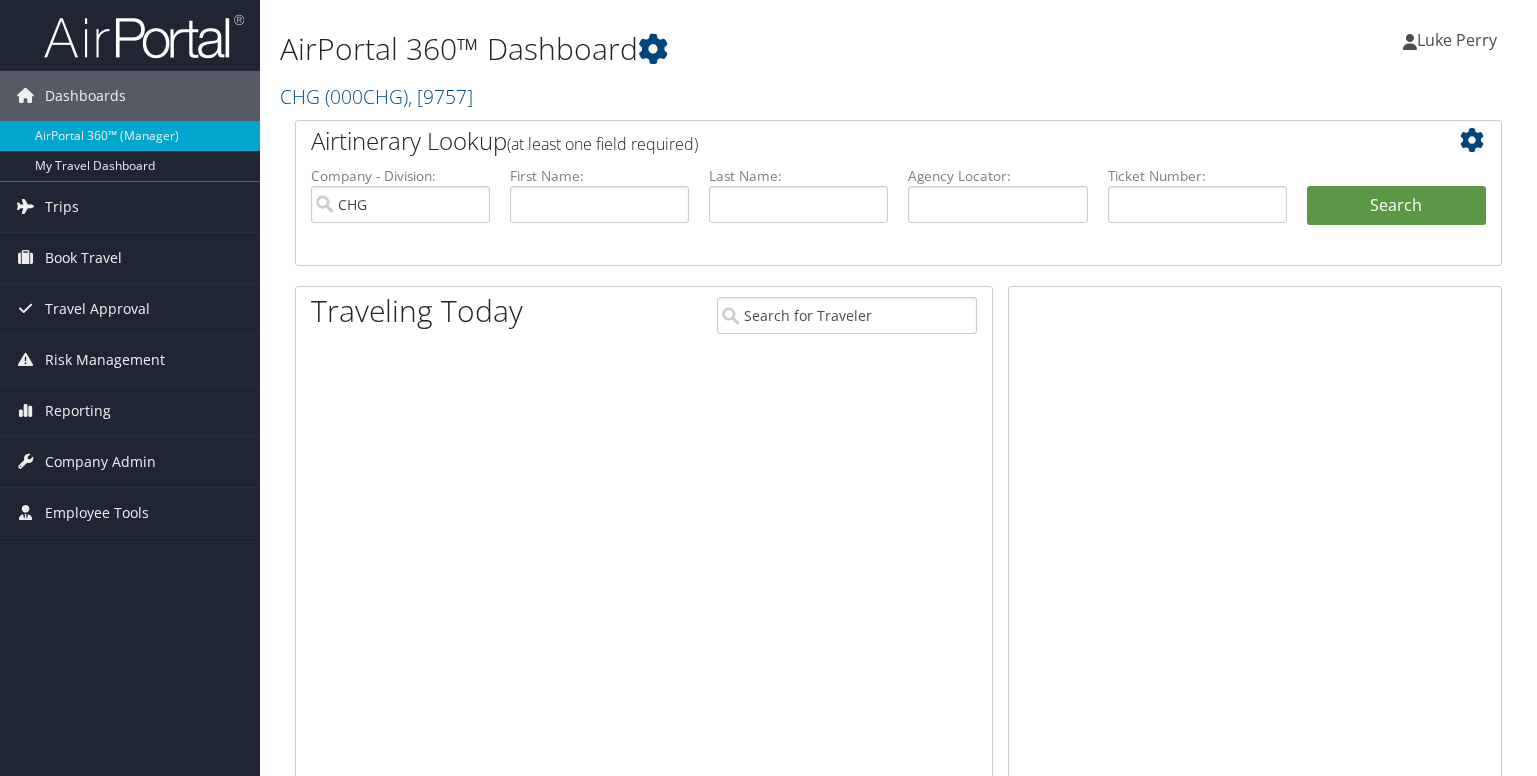 scroll, scrollTop: 0, scrollLeft: 0, axis: both 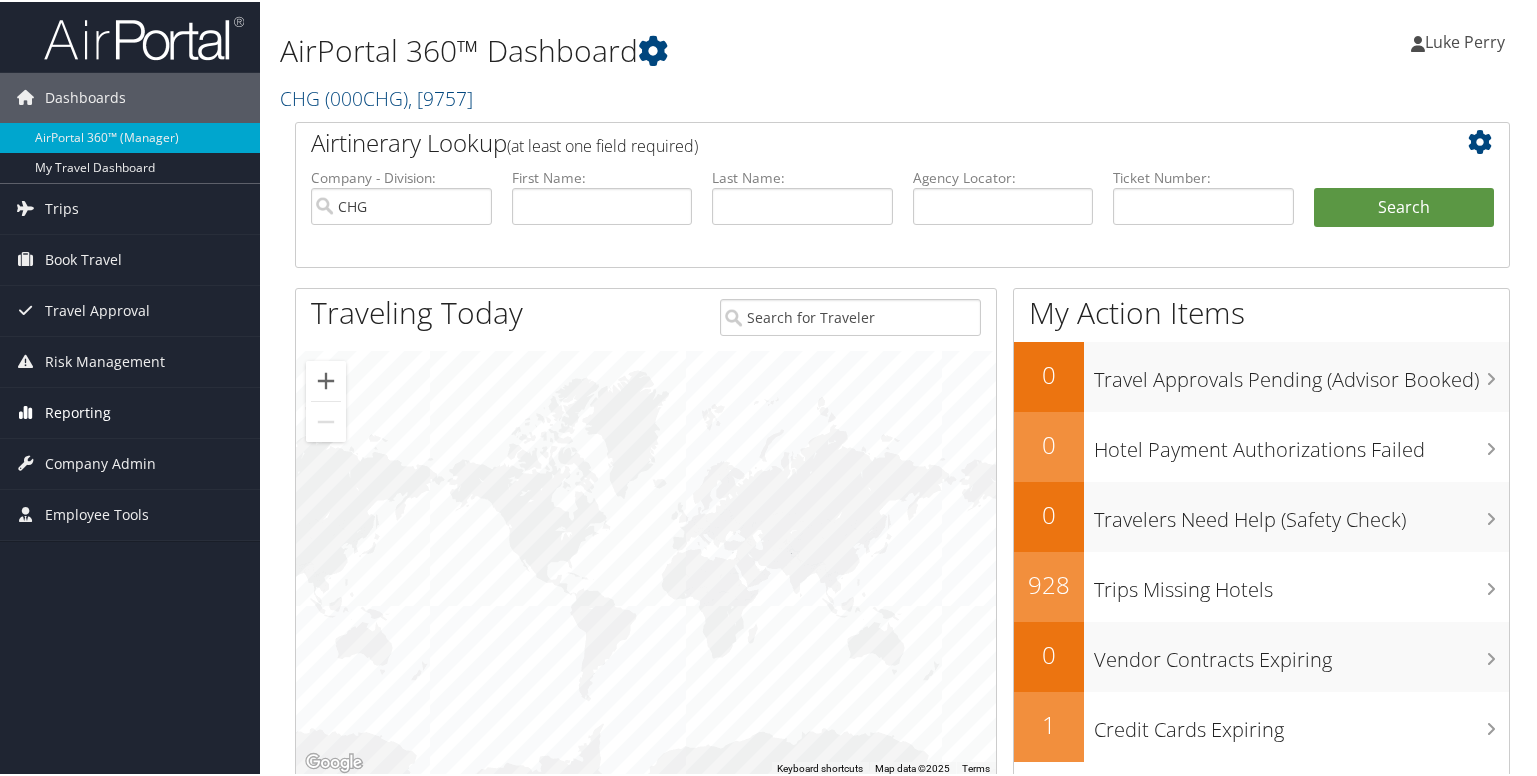 click on "Reporting" at bounding box center (78, 411) 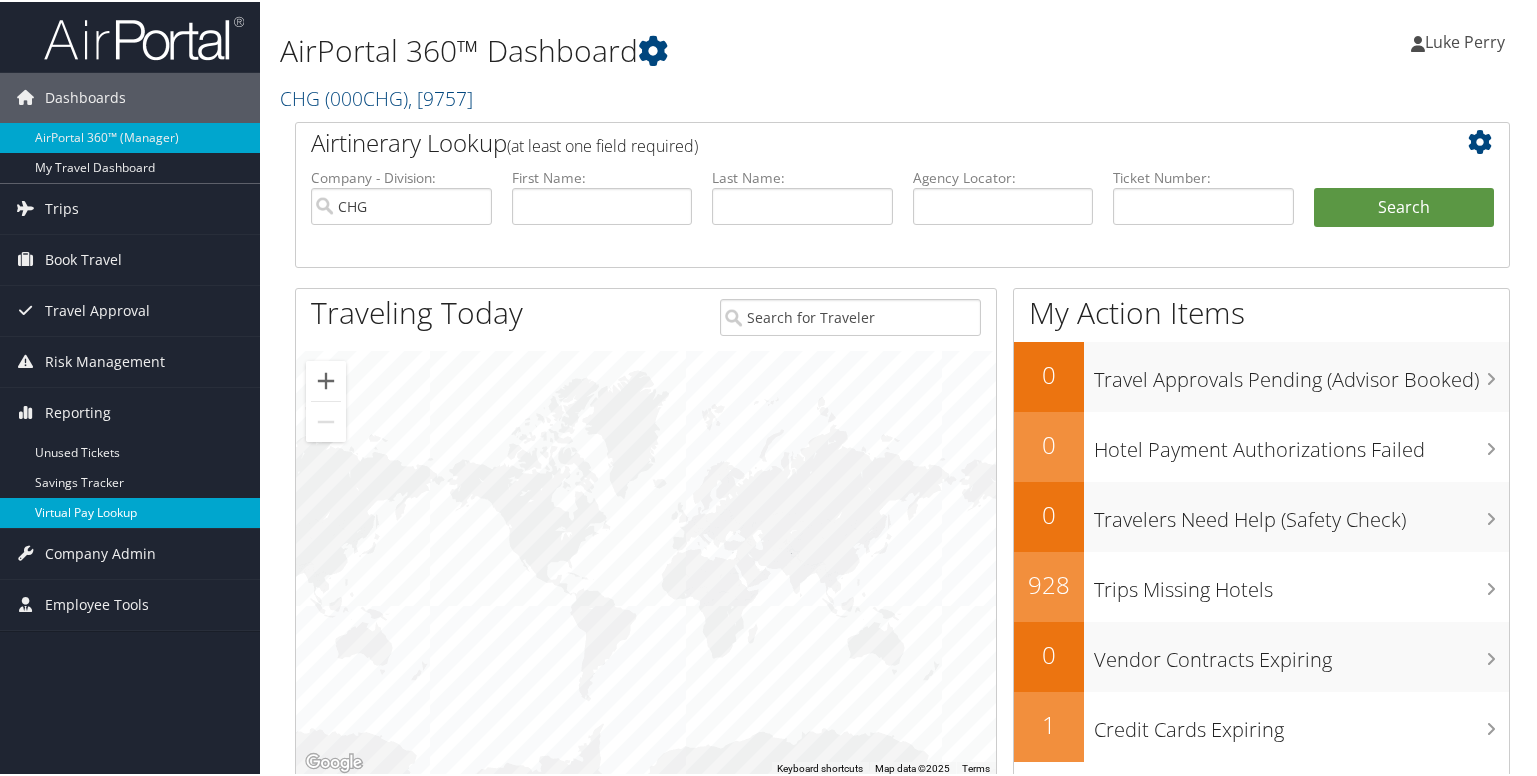 click on "Virtual Pay Lookup" at bounding box center (130, 511) 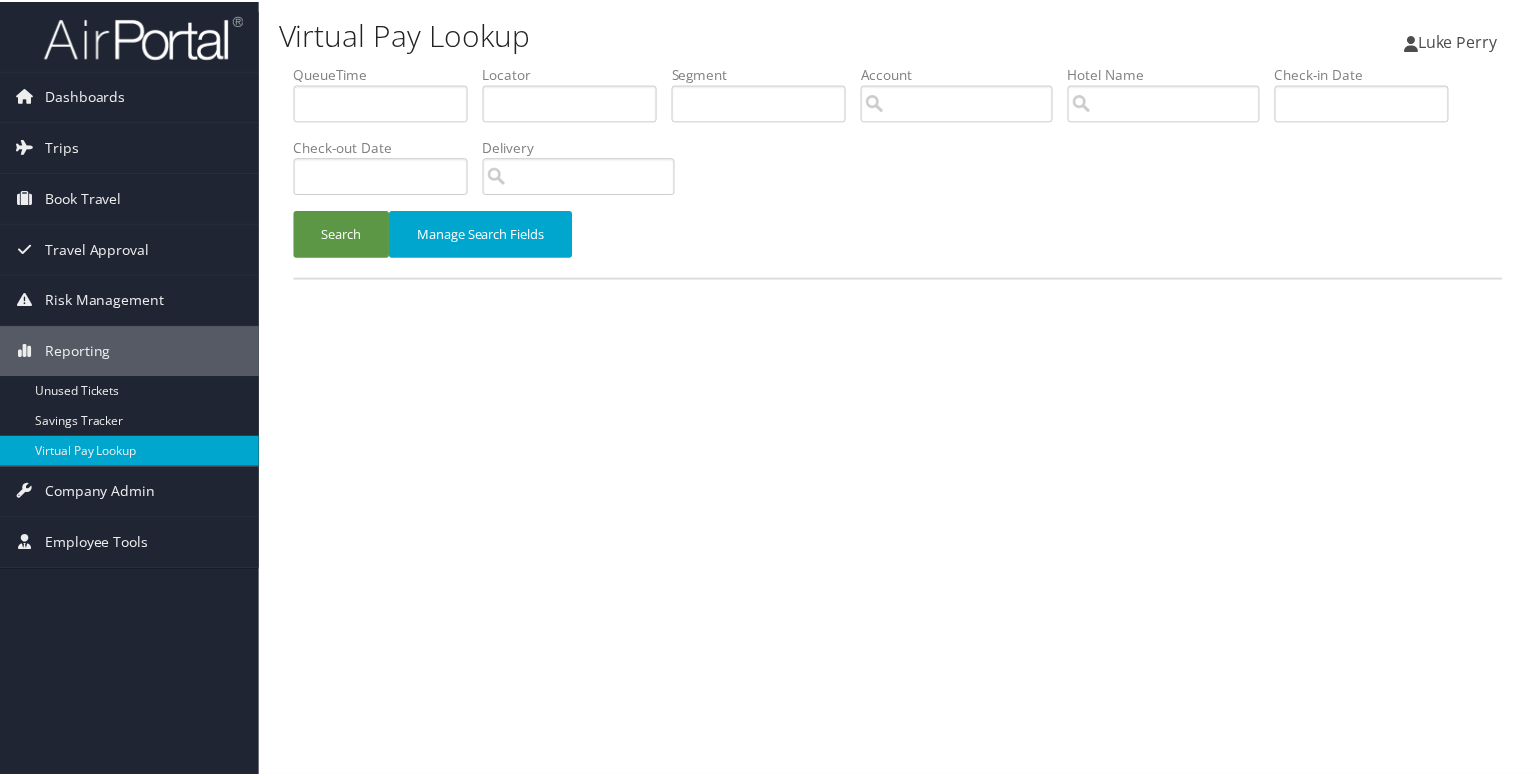 scroll, scrollTop: 0, scrollLeft: 0, axis: both 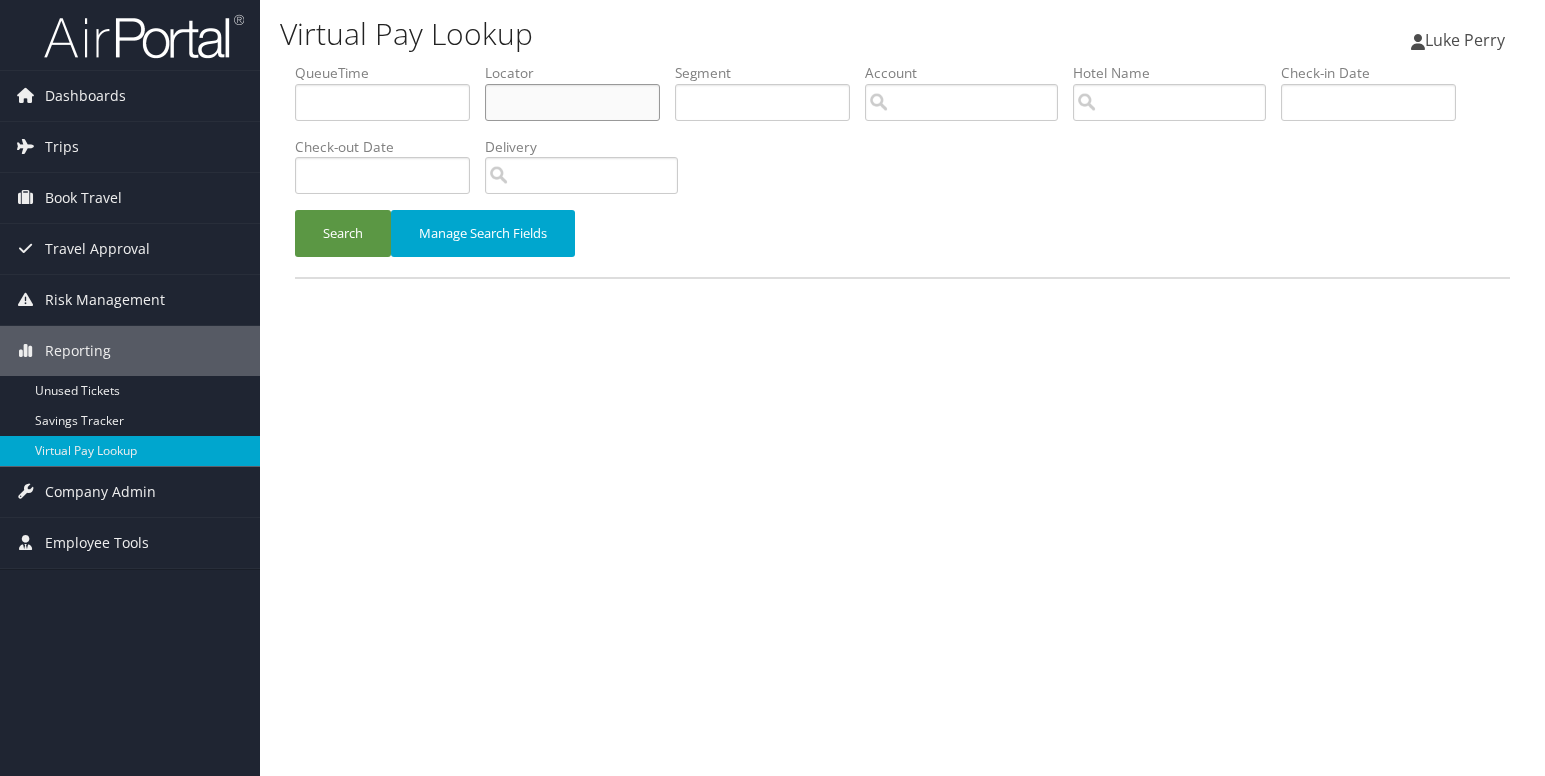 click at bounding box center [572, 102] 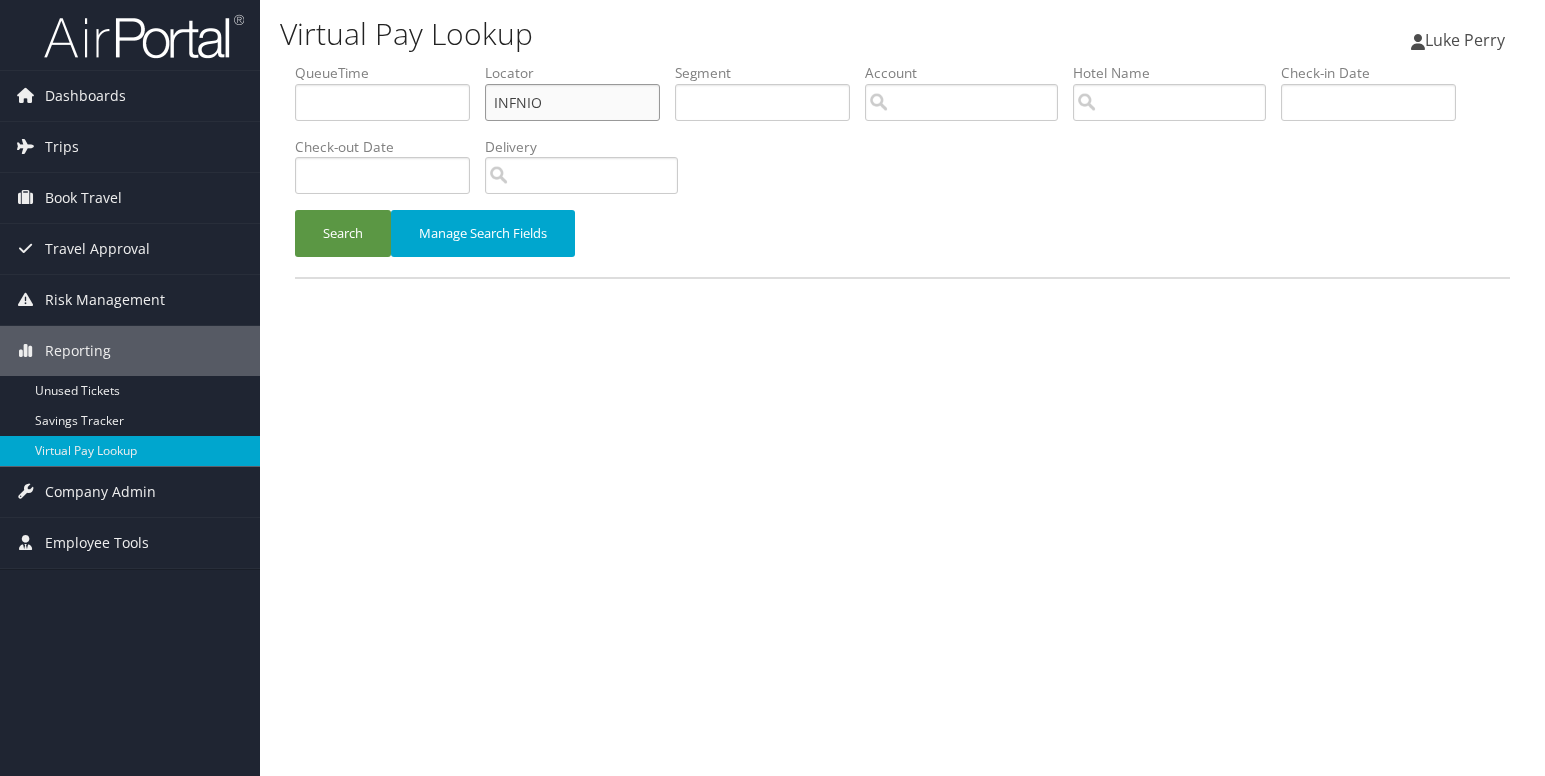 type on "INFNIO" 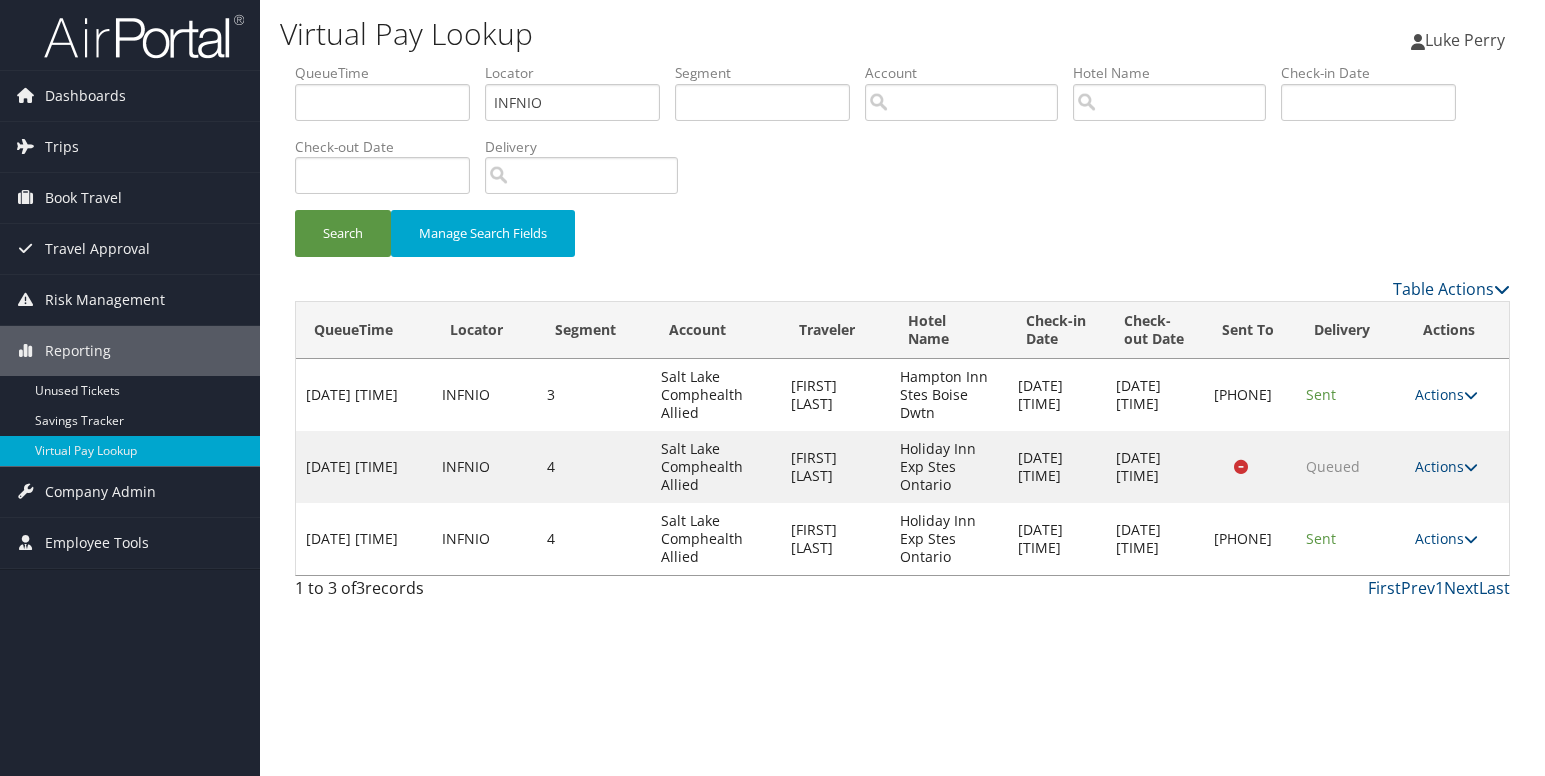 drag, startPoint x: 1454, startPoint y: 538, endPoint x: 1461, endPoint y: 546, distance: 10.630146 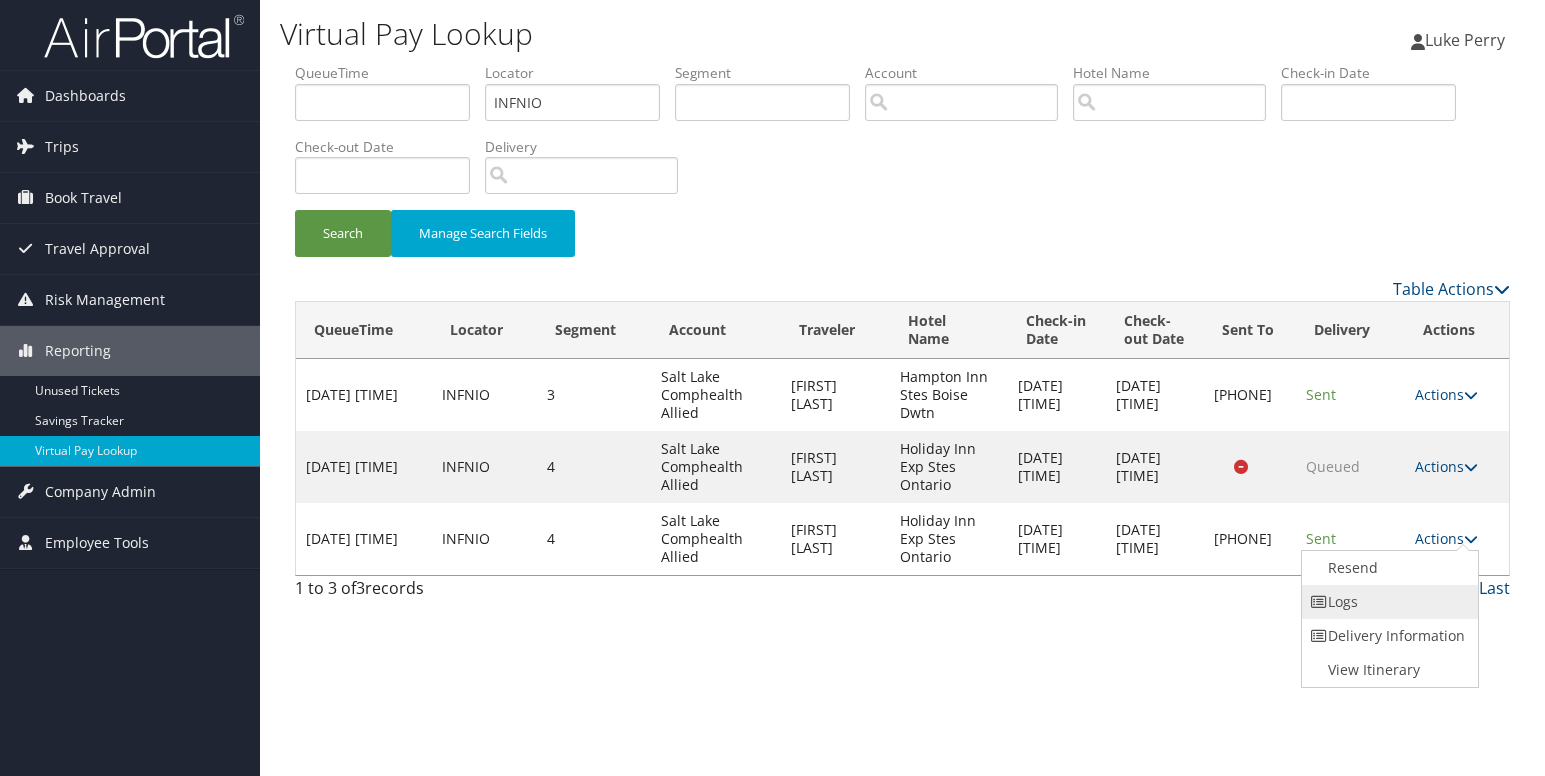drag, startPoint x: 1461, startPoint y: 546, endPoint x: 1408, endPoint y: 593, distance: 70.837845 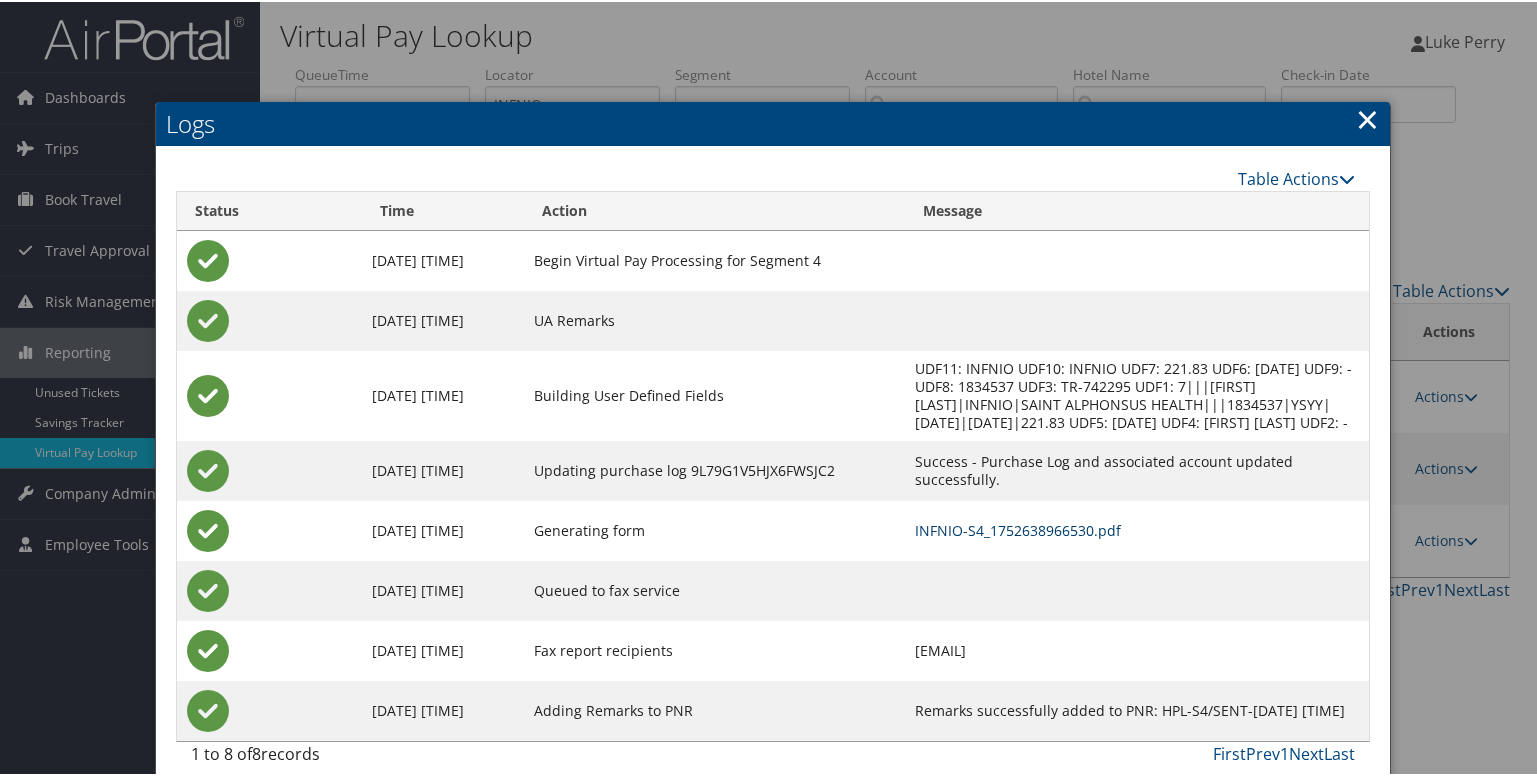 click on "INFNIO-S4_1752638966530.pdf" at bounding box center (1018, 528) 